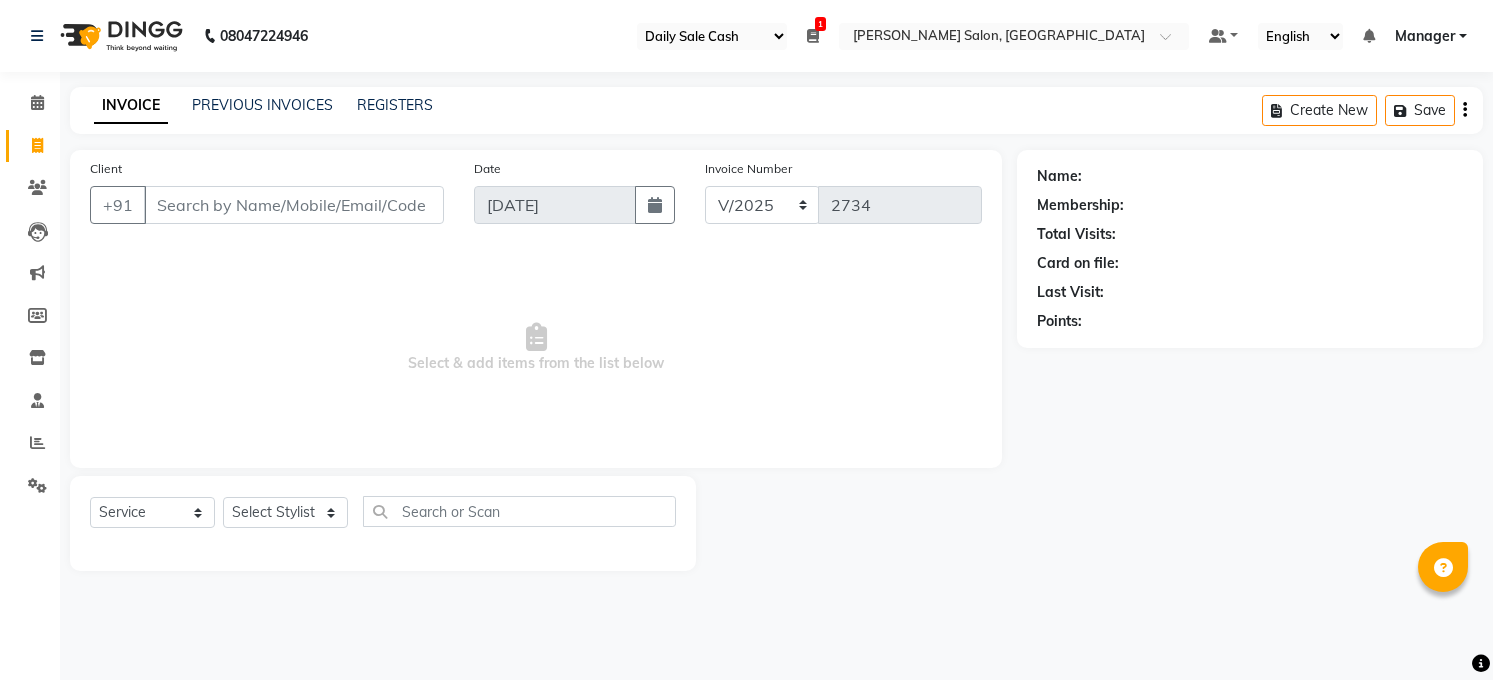 select on "35" 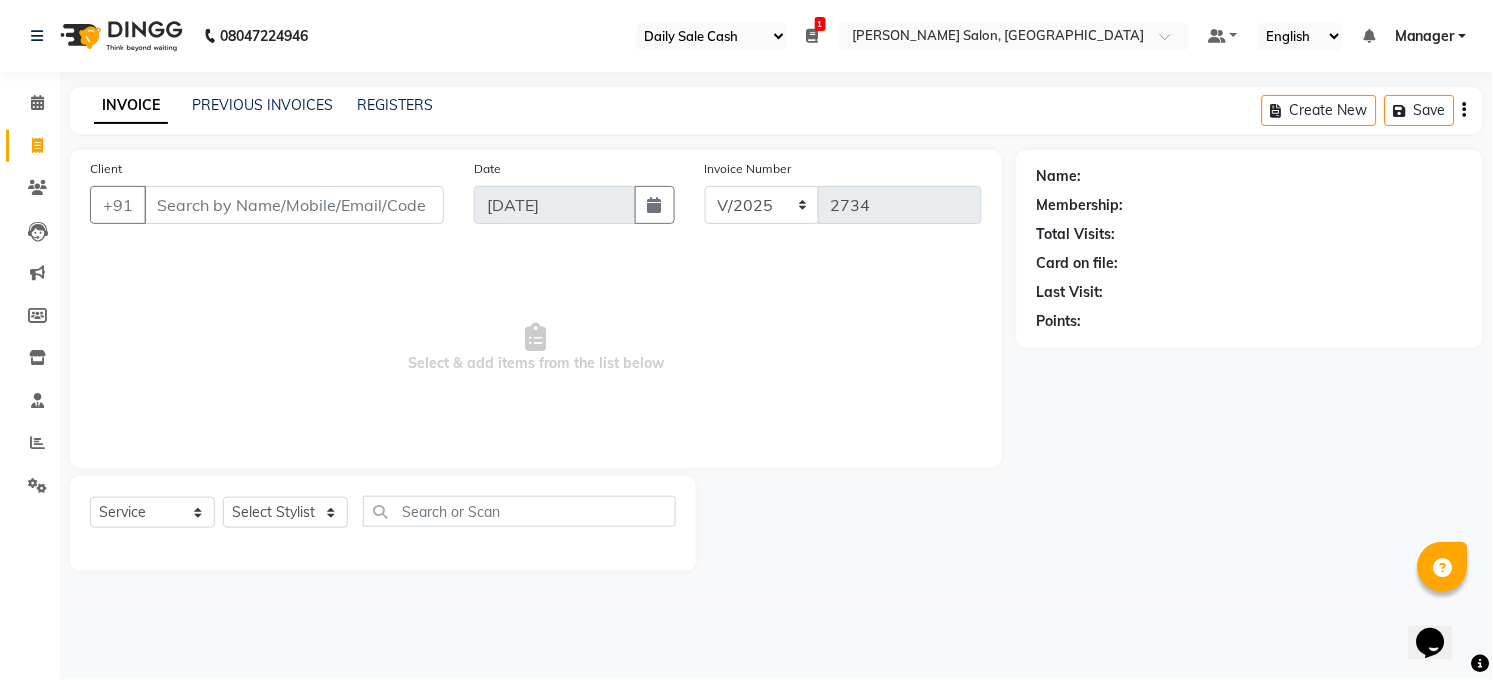 scroll, scrollTop: 0, scrollLeft: 0, axis: both 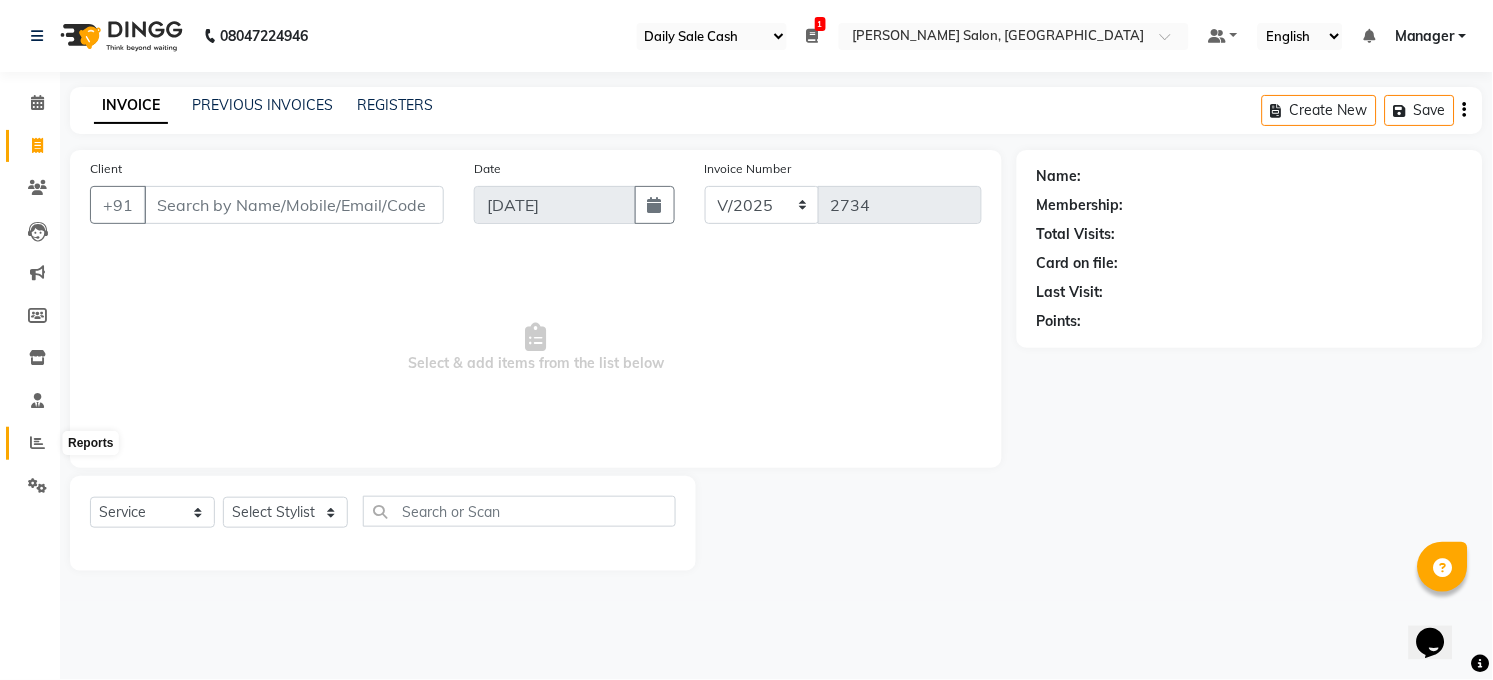 click 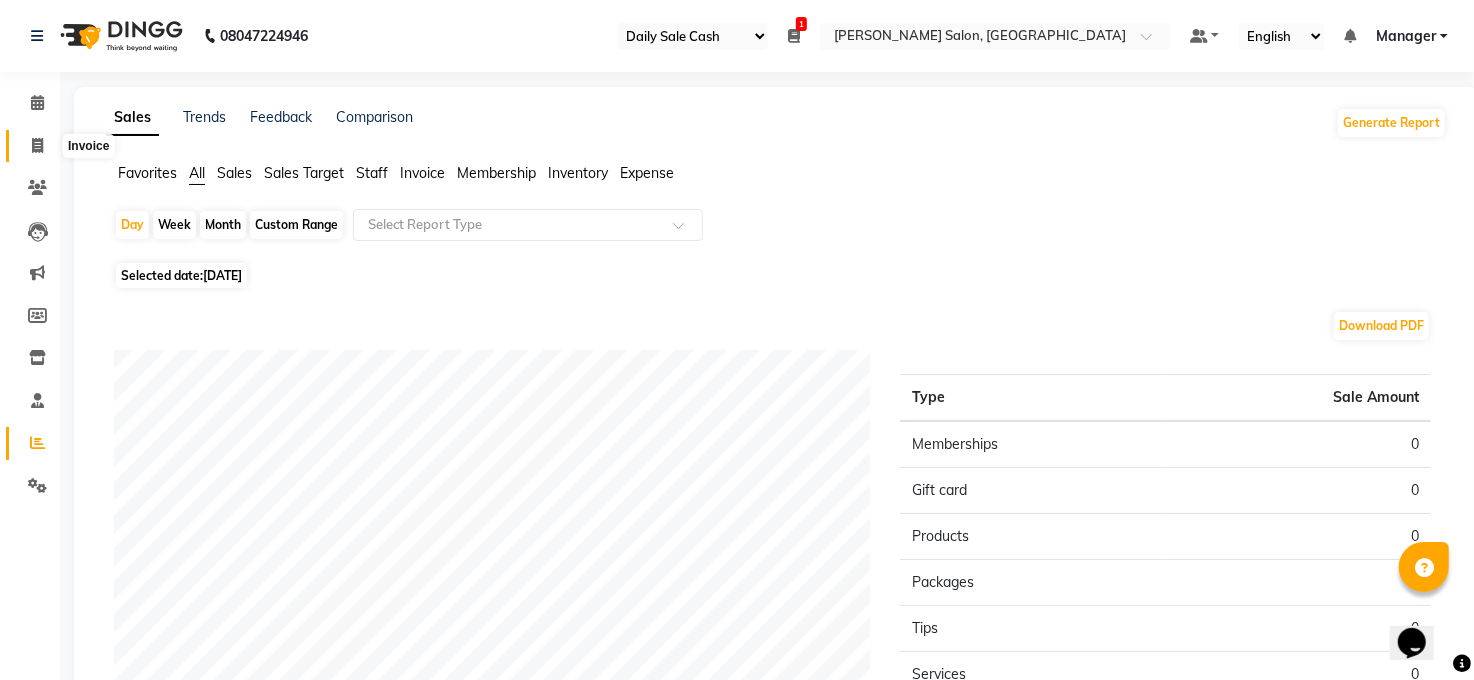 click 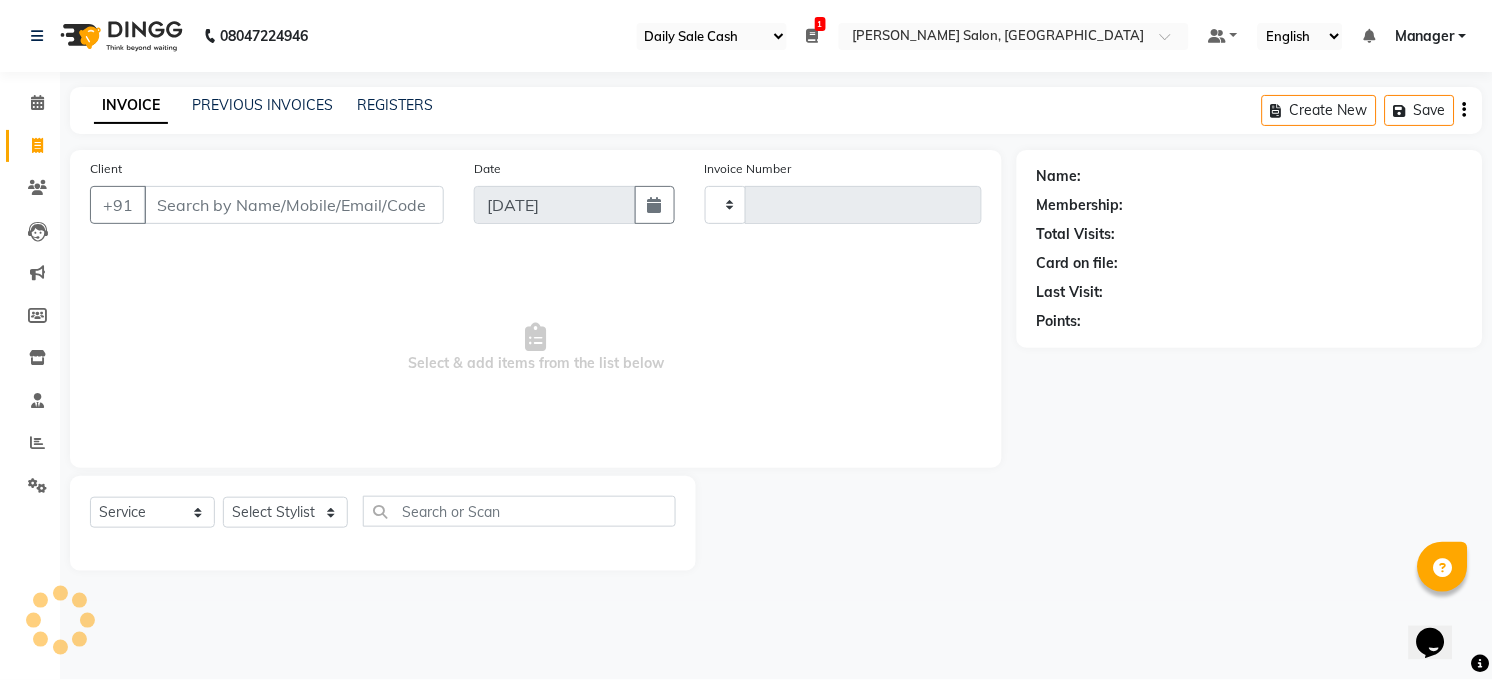 type on "2734" 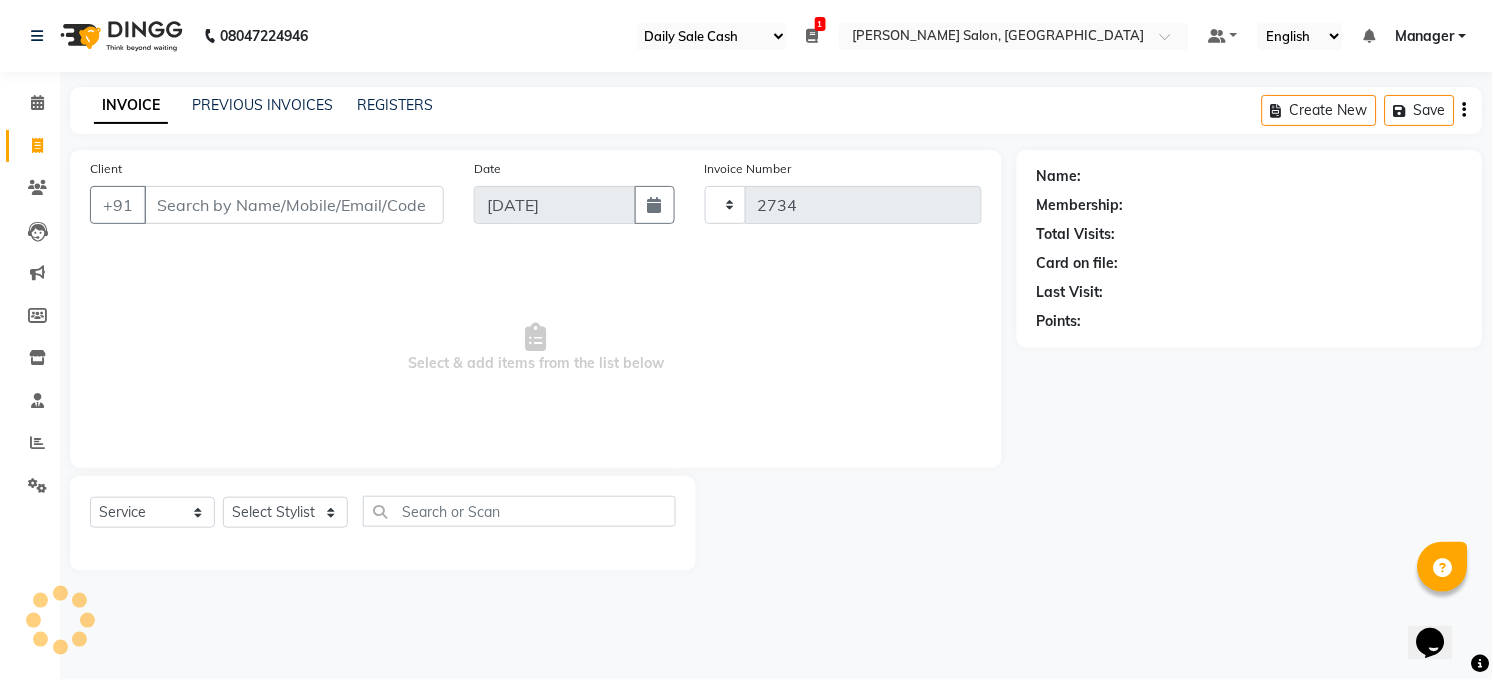 select on "5748" 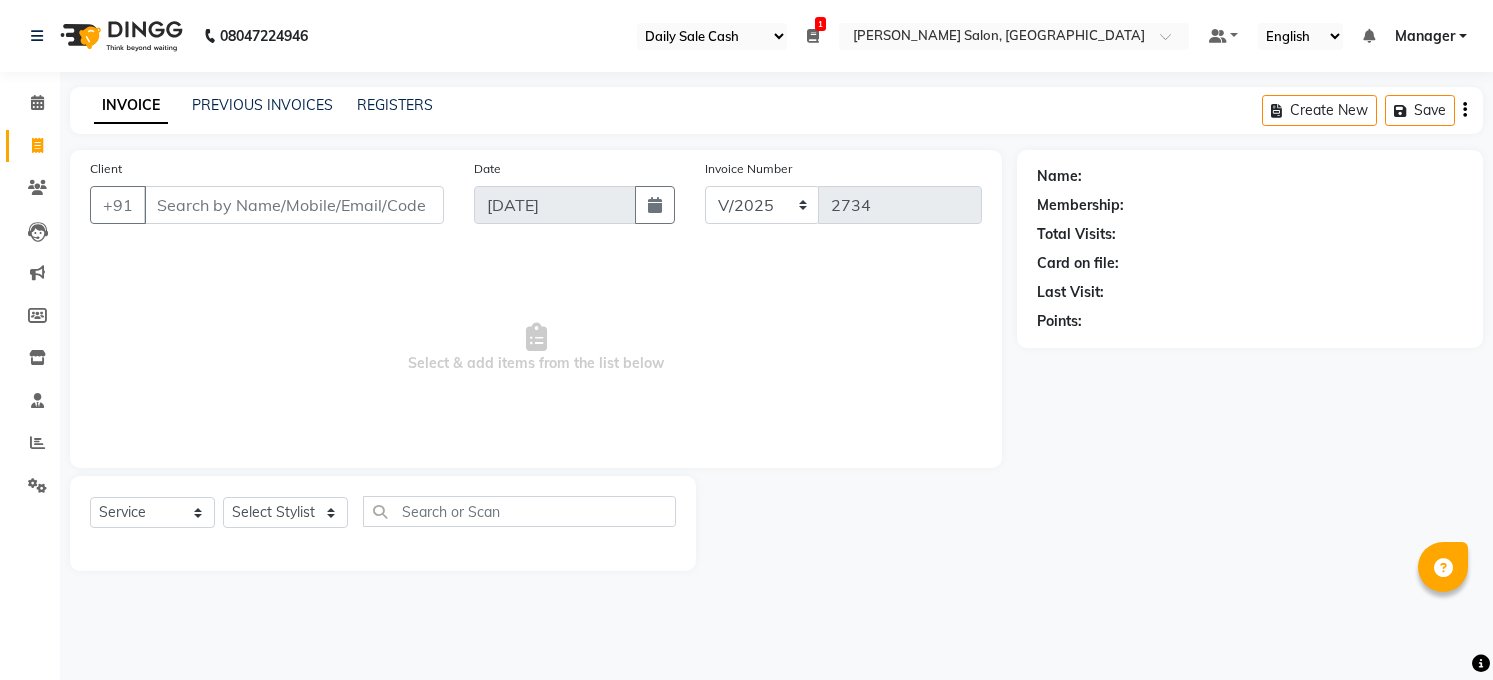 select on "35" 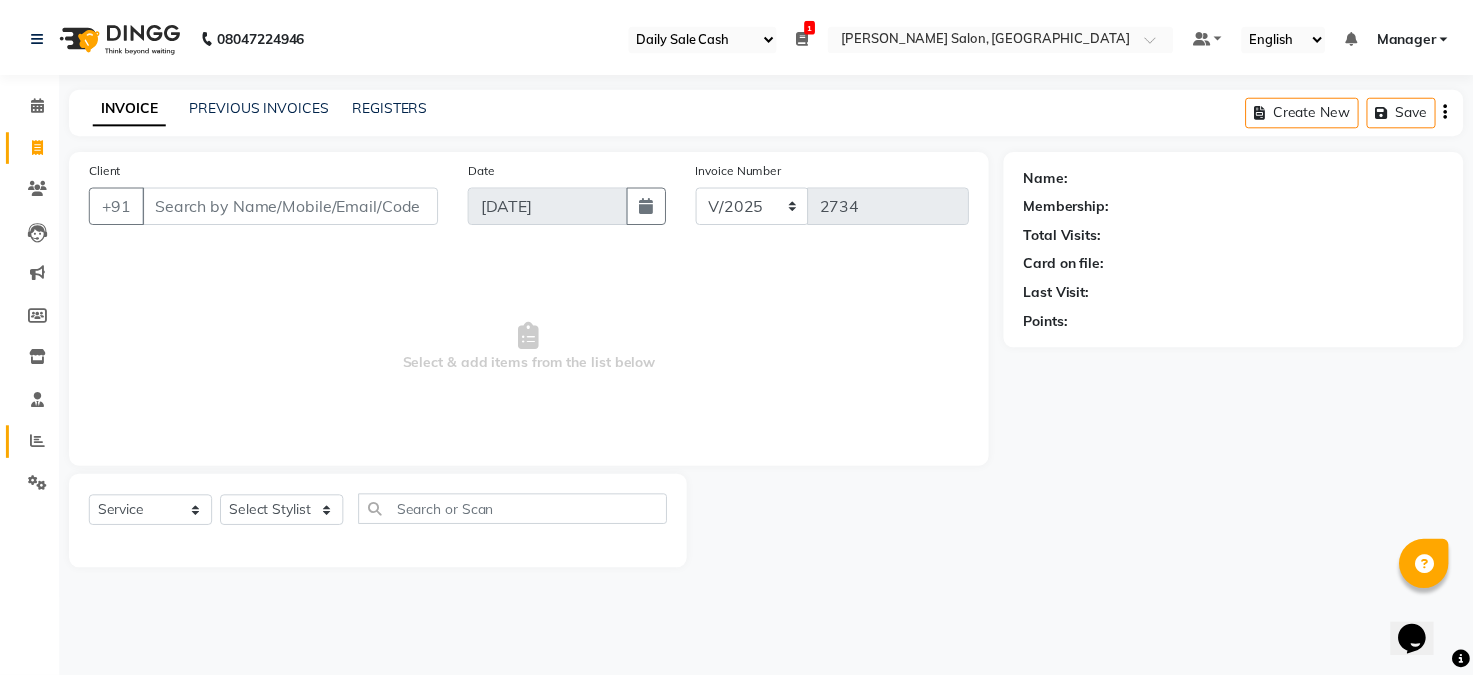 scroll, scrollTop: 0, scrollLeft: 0, axis: both 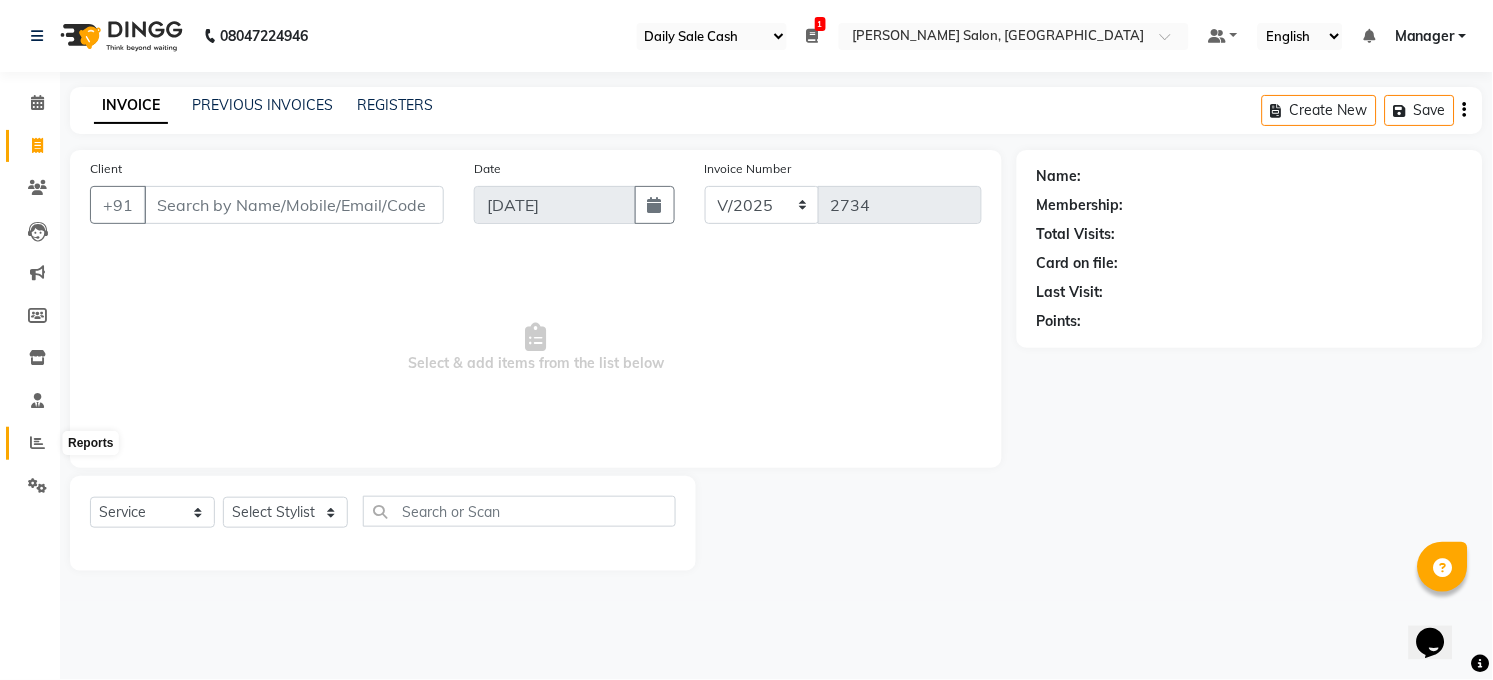 click 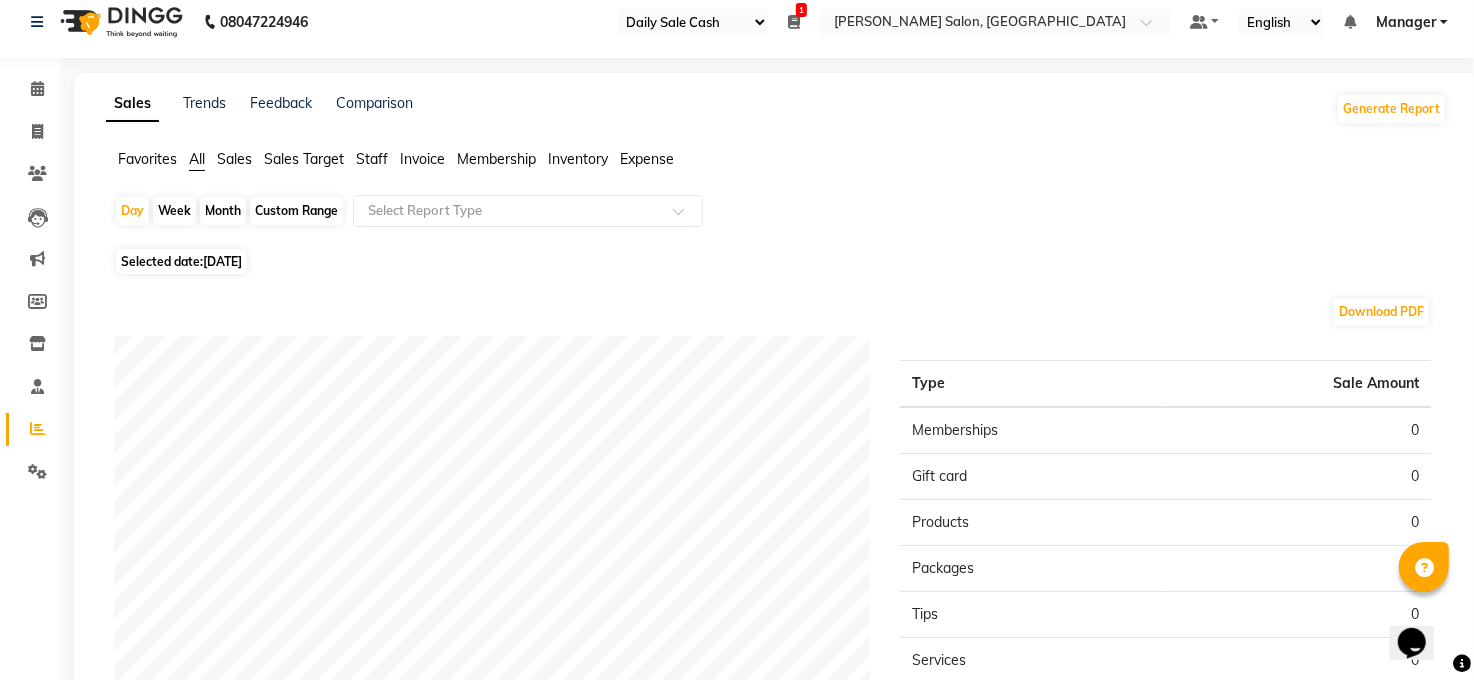 scroll, scrollTop: 0, scrollLeft: 0, axis: both 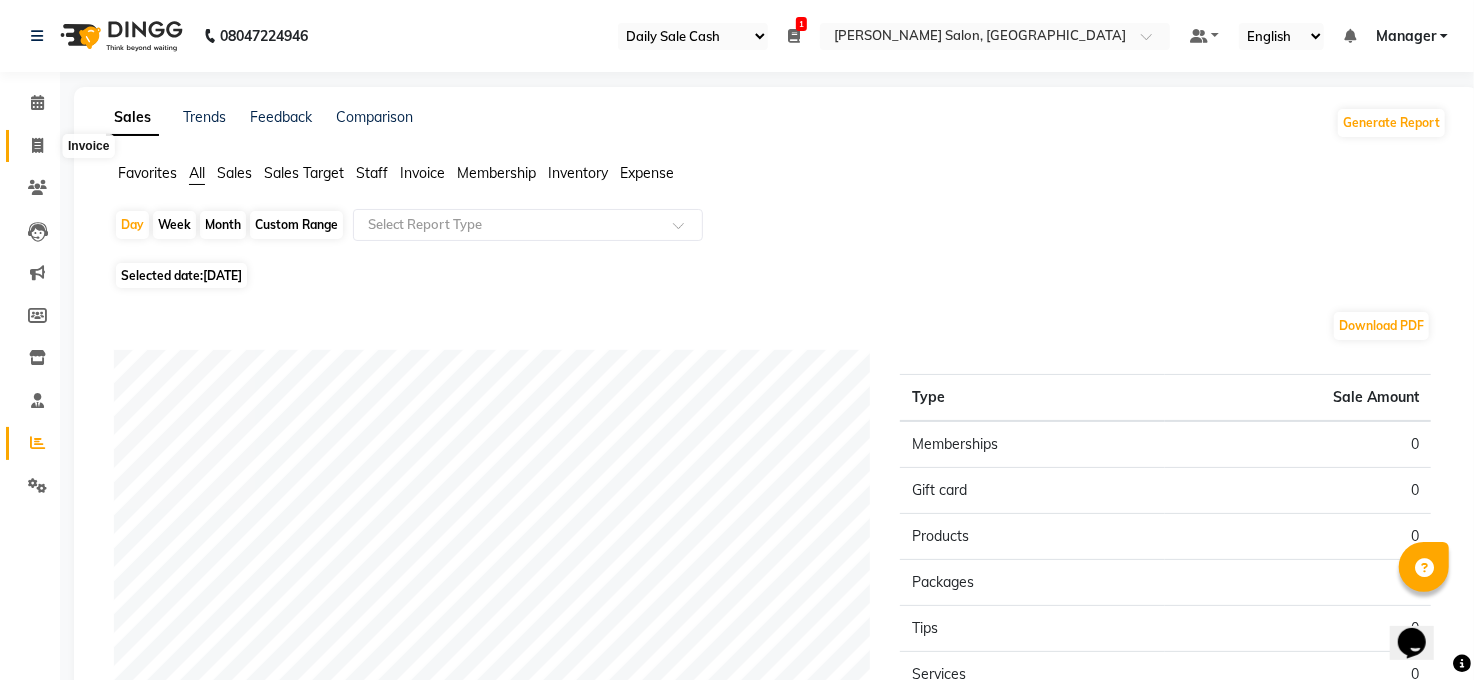 click 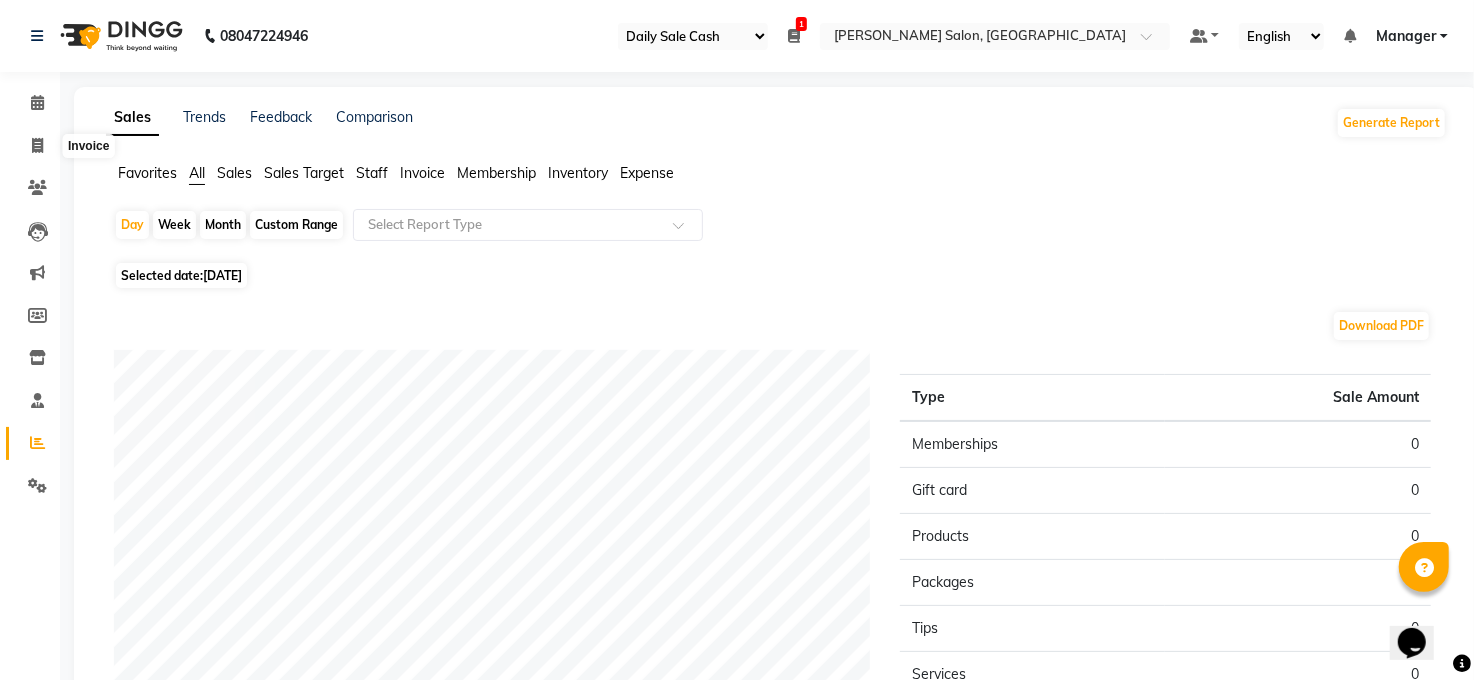 select on "service" 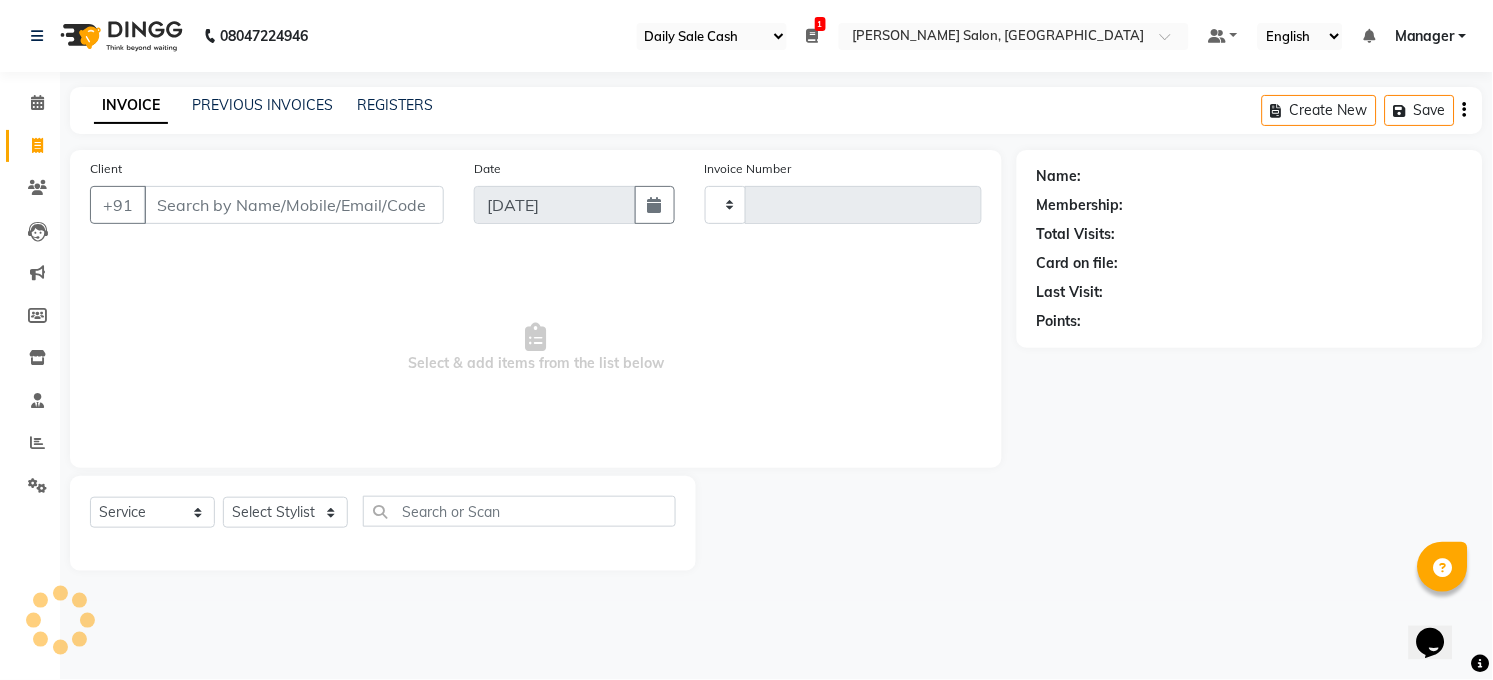 type on "2734" 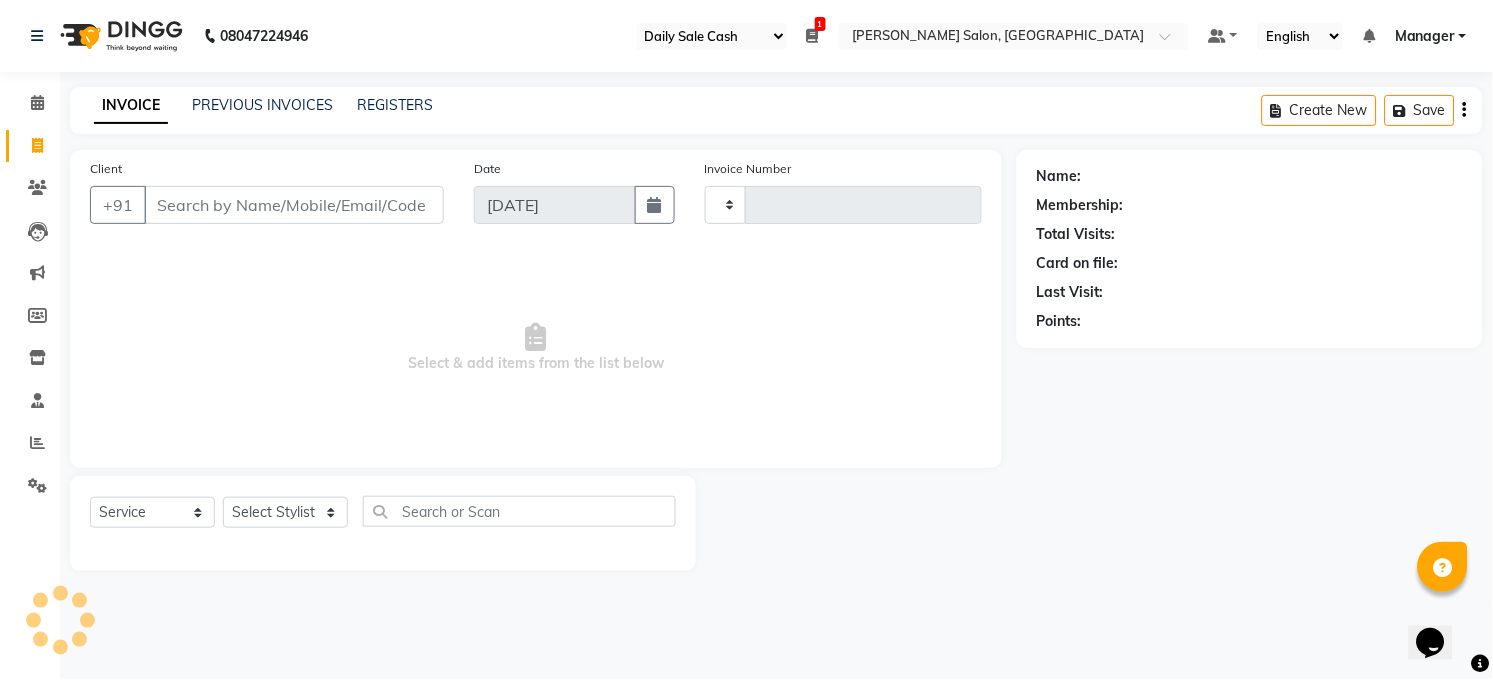 select on "5748" 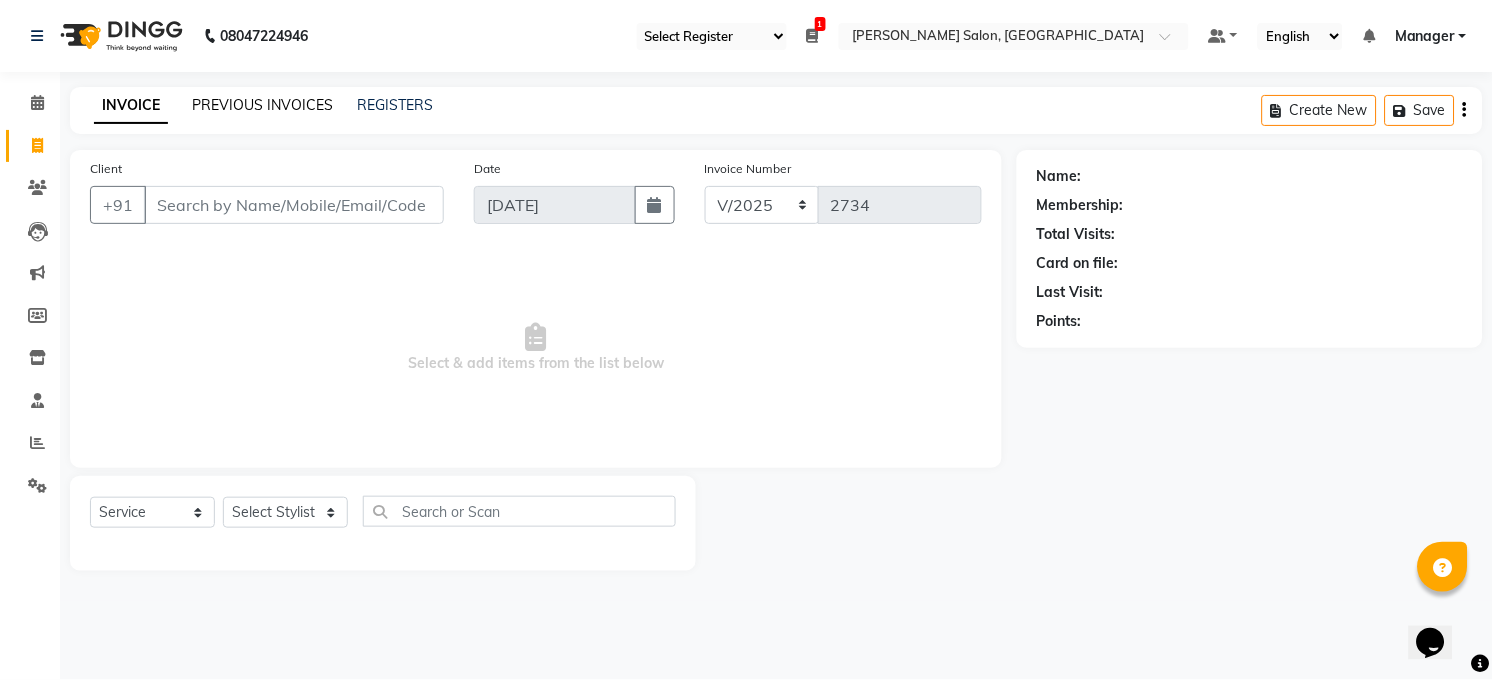 click on "PREVIOUS INVOICES" 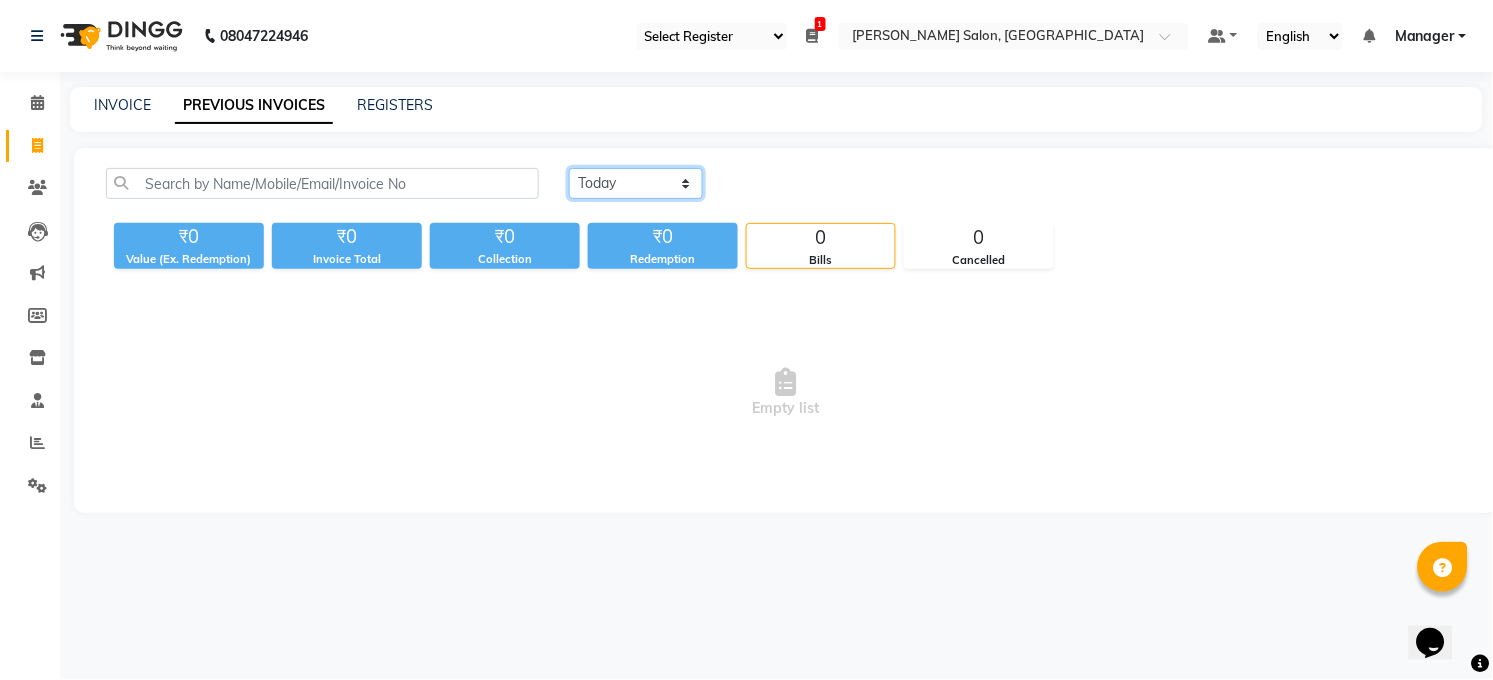 drag, startPoint x: 643, startPoint y: 179, endPoint x: 634, endPoint y: 195, distance: 18.35756 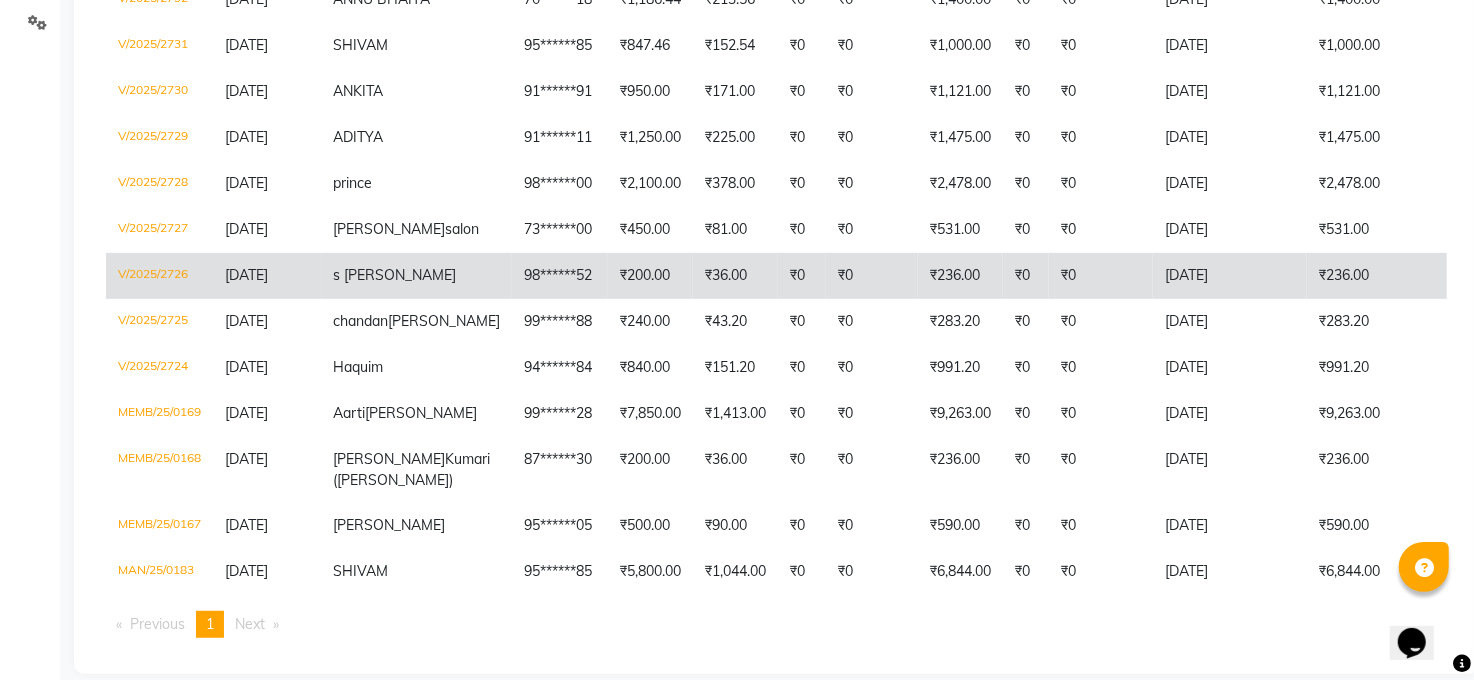 scroll, scrollTop: 488, scrollLeft: 0, axis: vertical 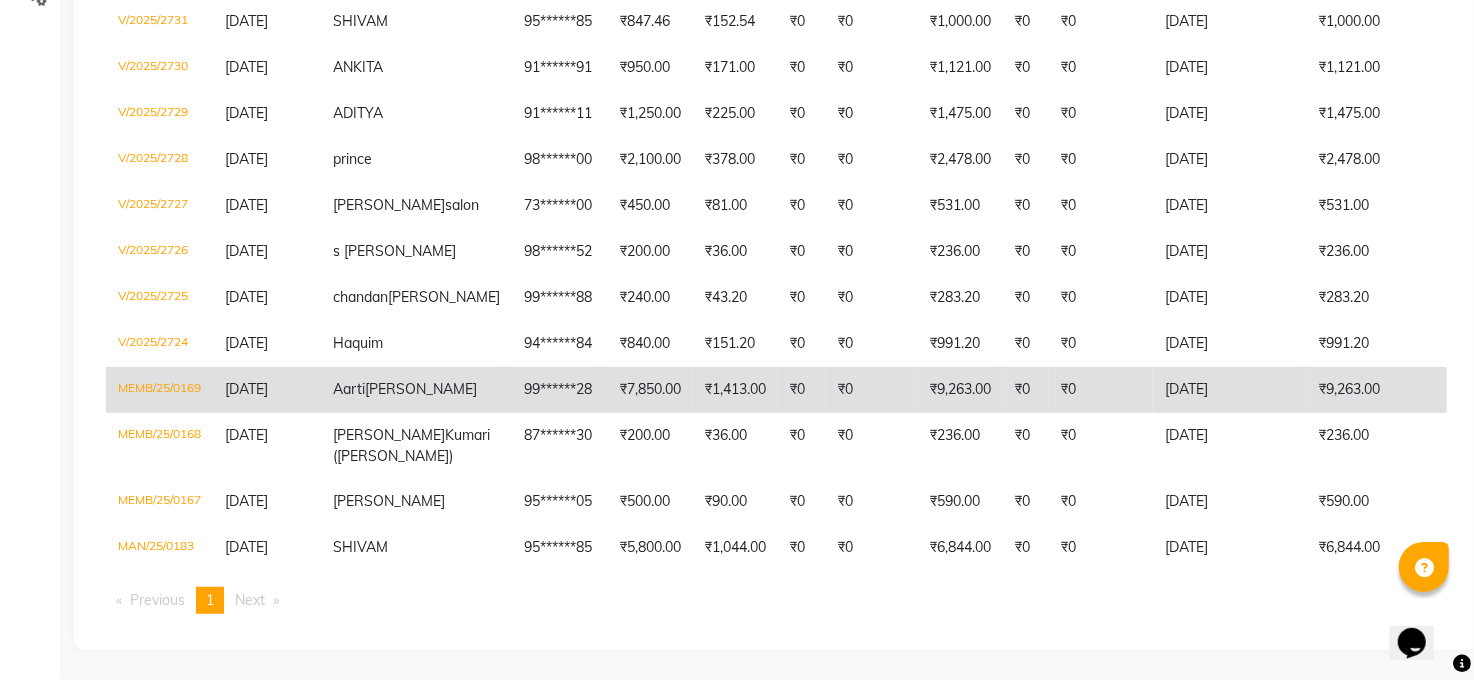 click on "[DATE]" 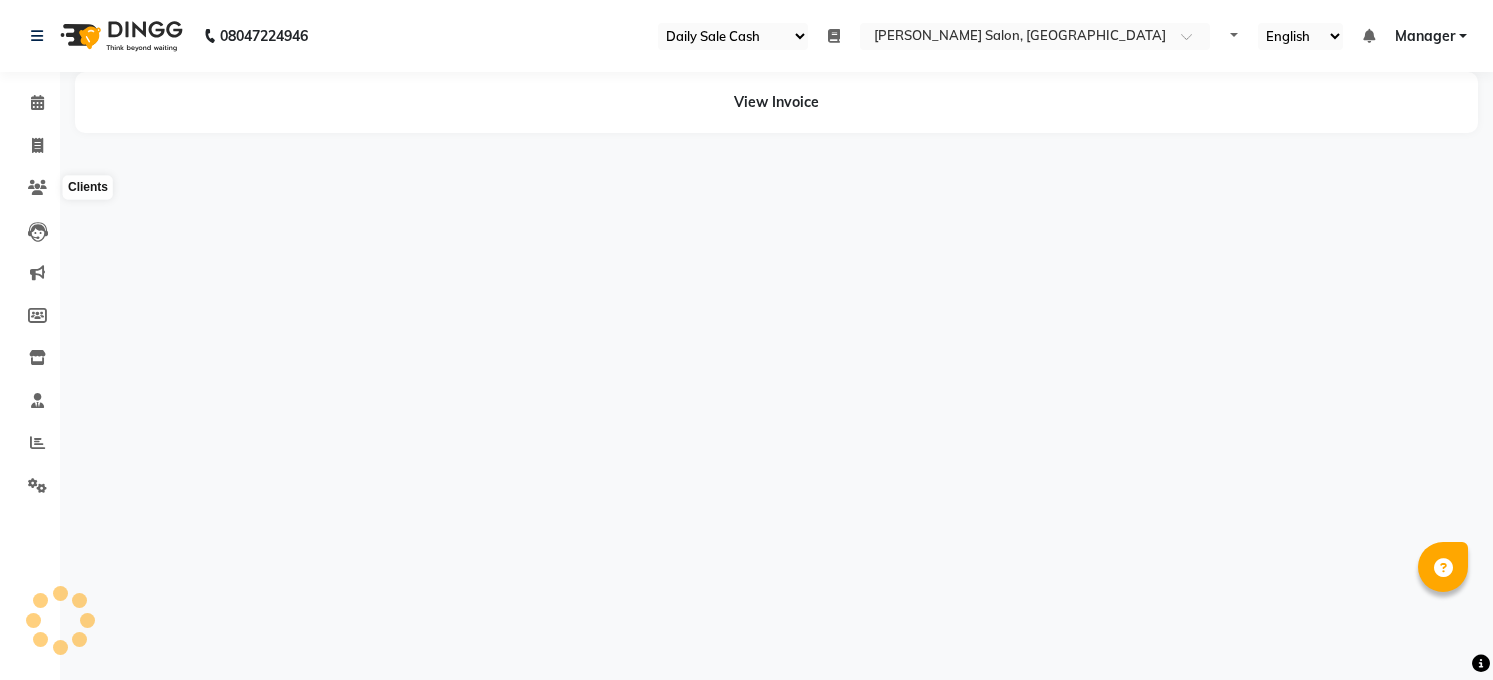 select on "35" 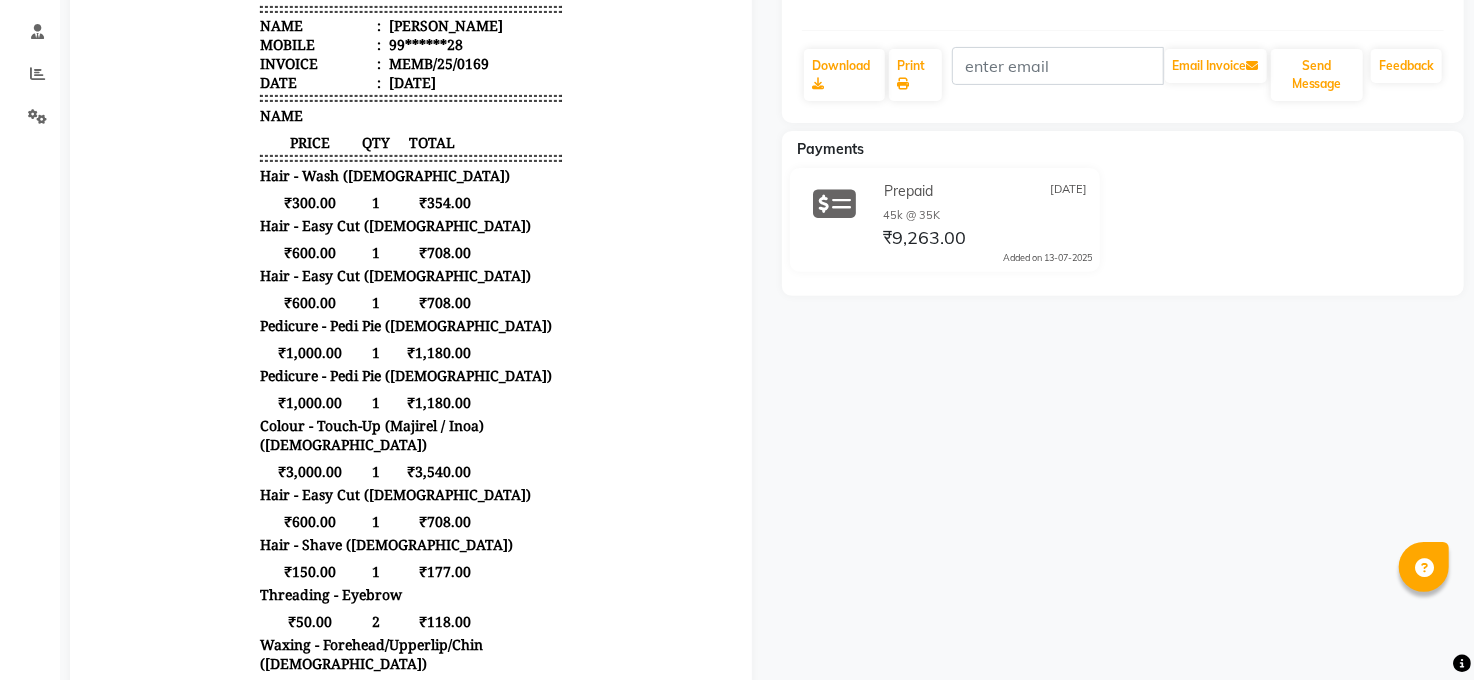 scroll, scrollTop: 0, scrollLeft: 0, axis: both 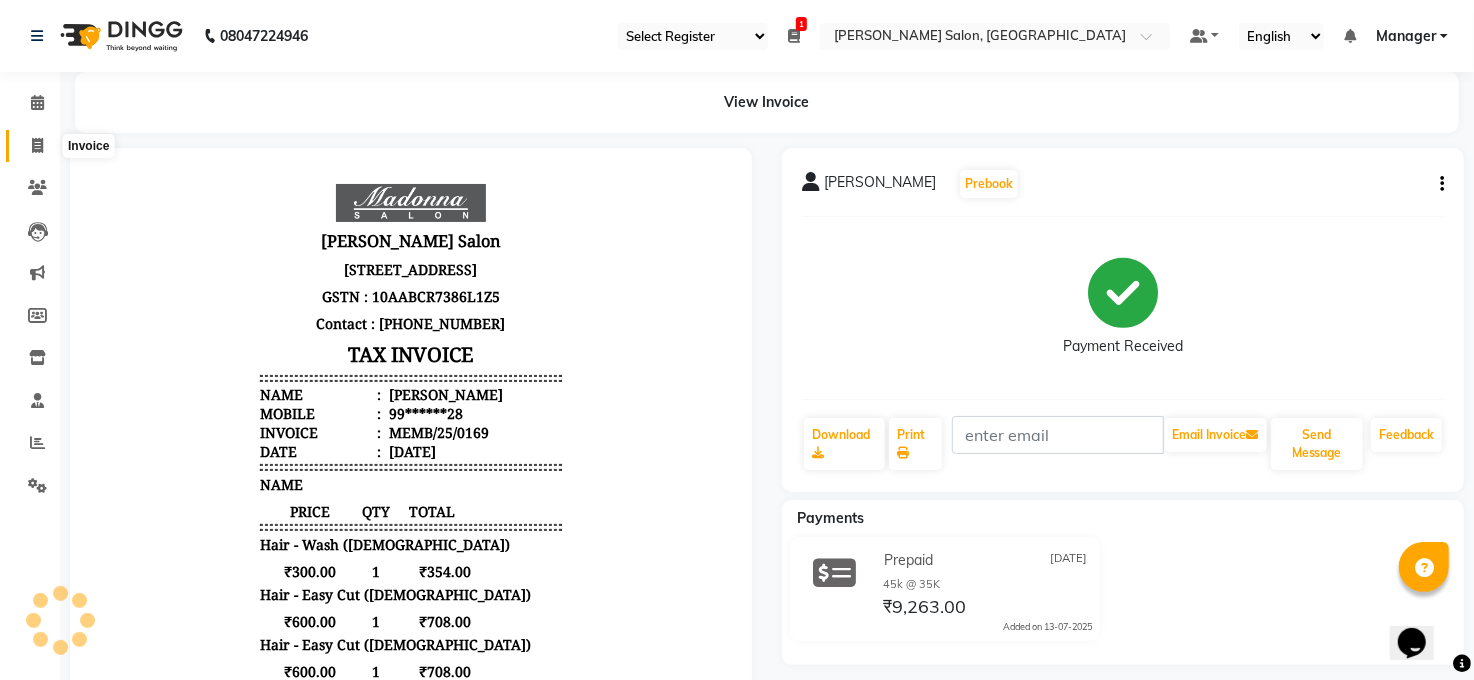 click 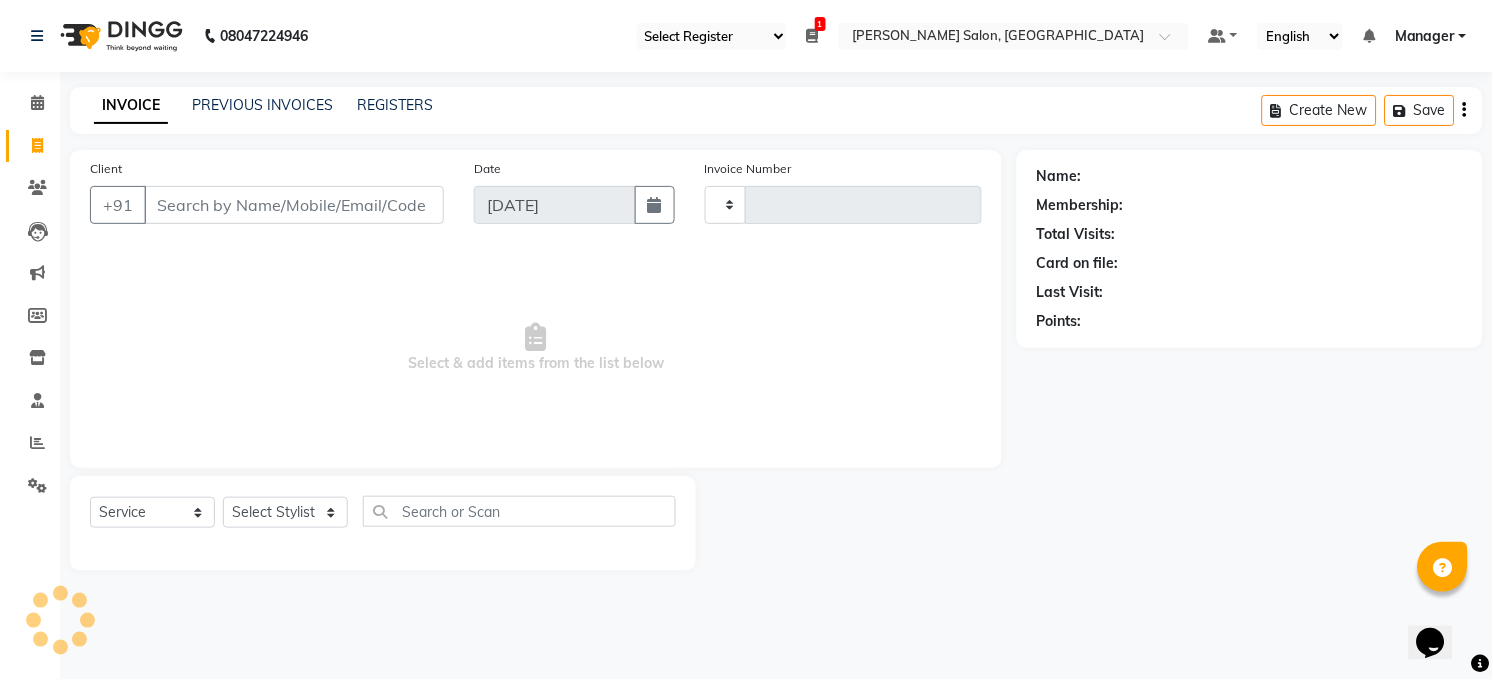 type on "2734" 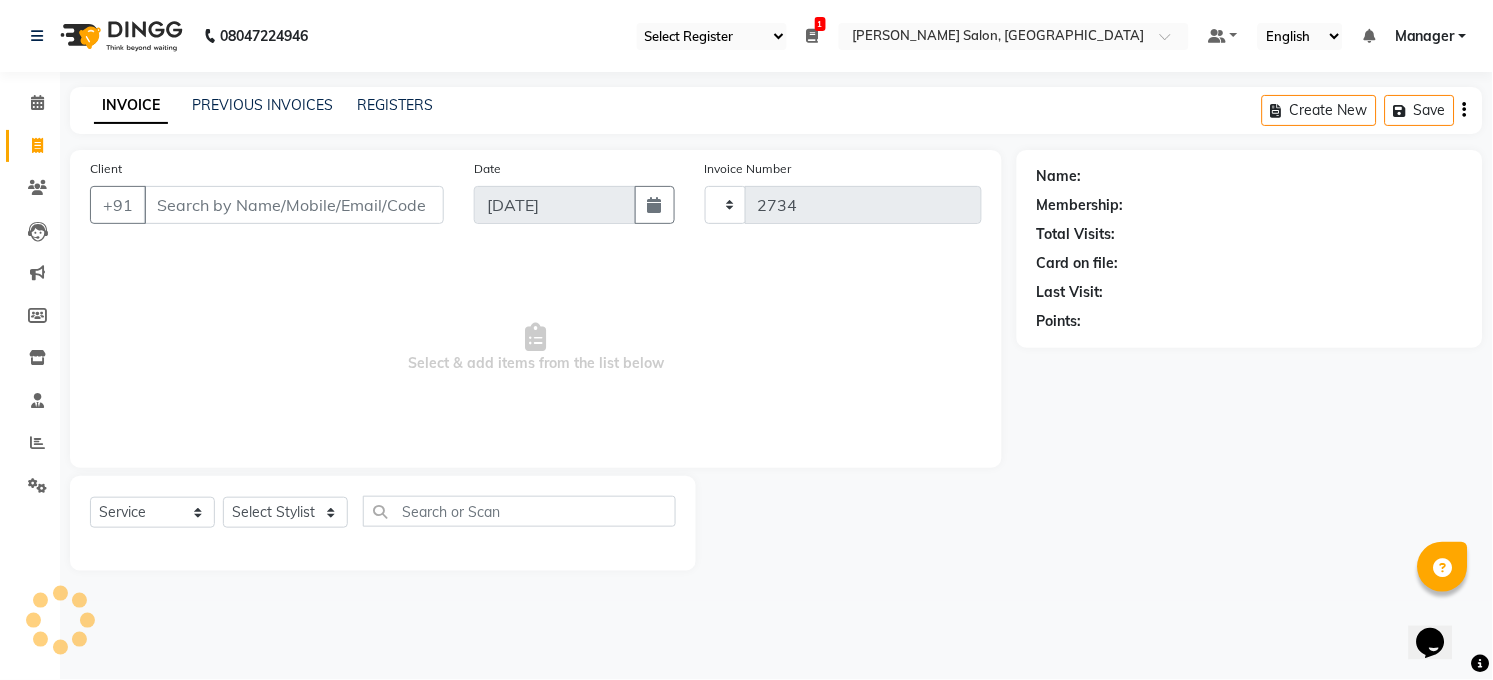 select on "5748" 